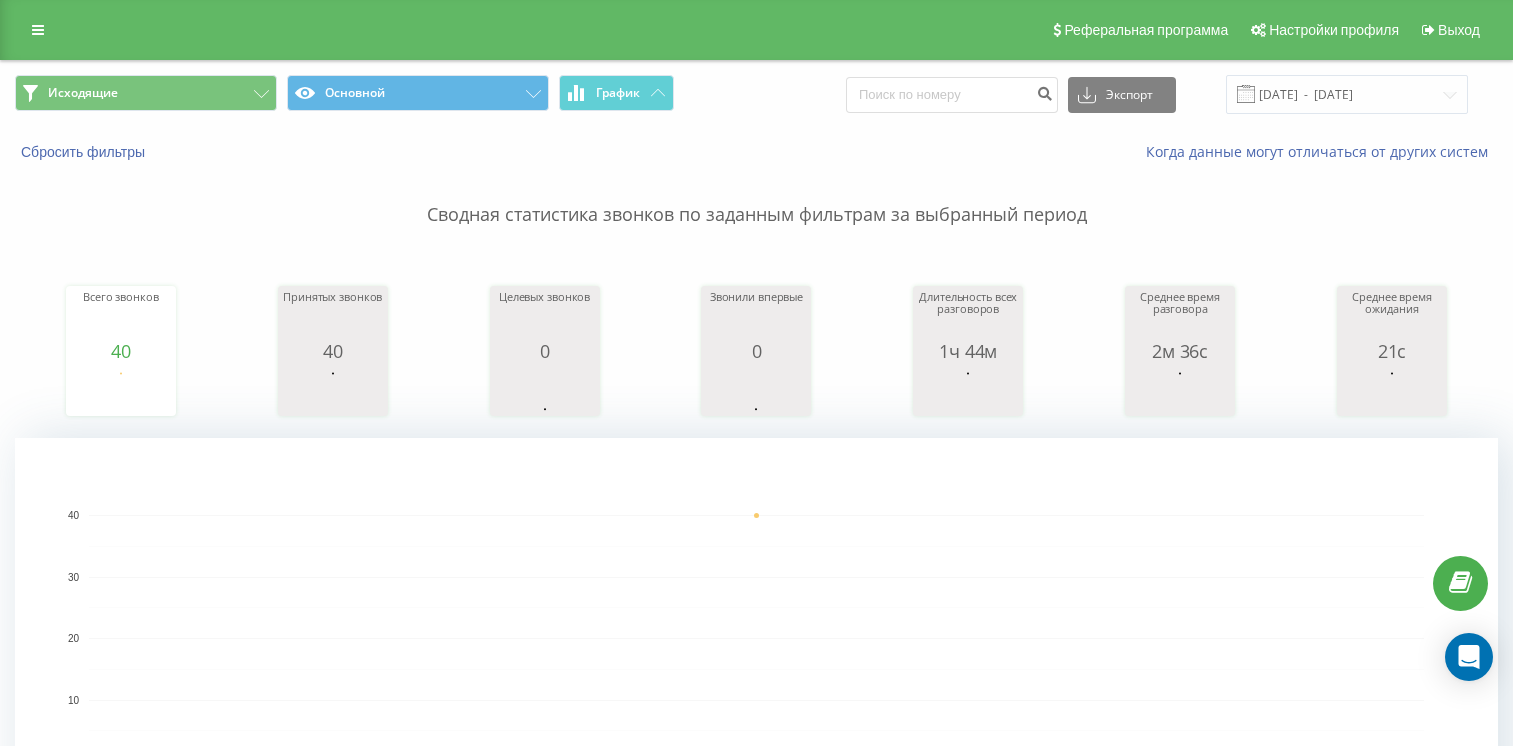 scroll, scrollTop: 0, scrollLeft: 0, axis: both 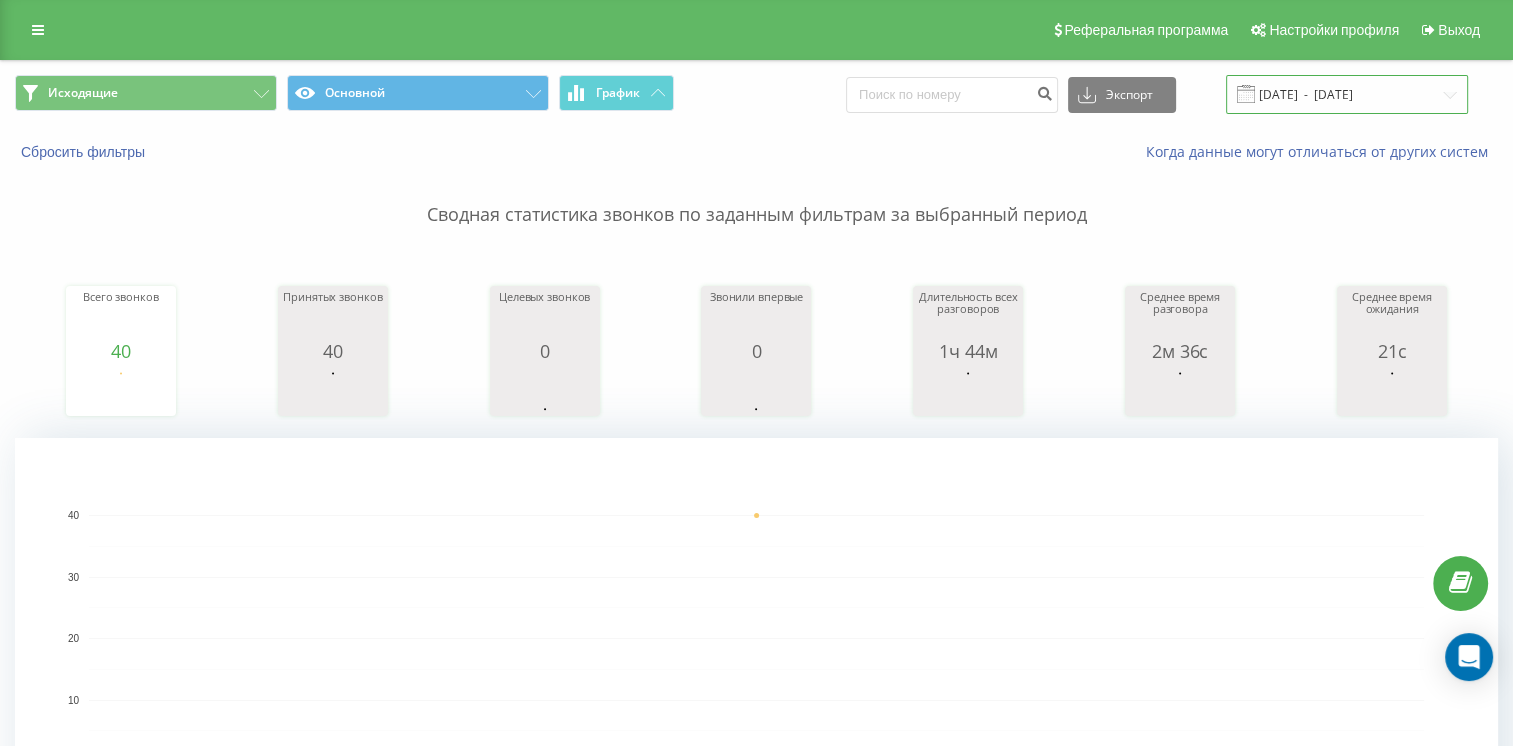 click on "[DATE]  -  [DATE]" at bounding box center [1347, 94] 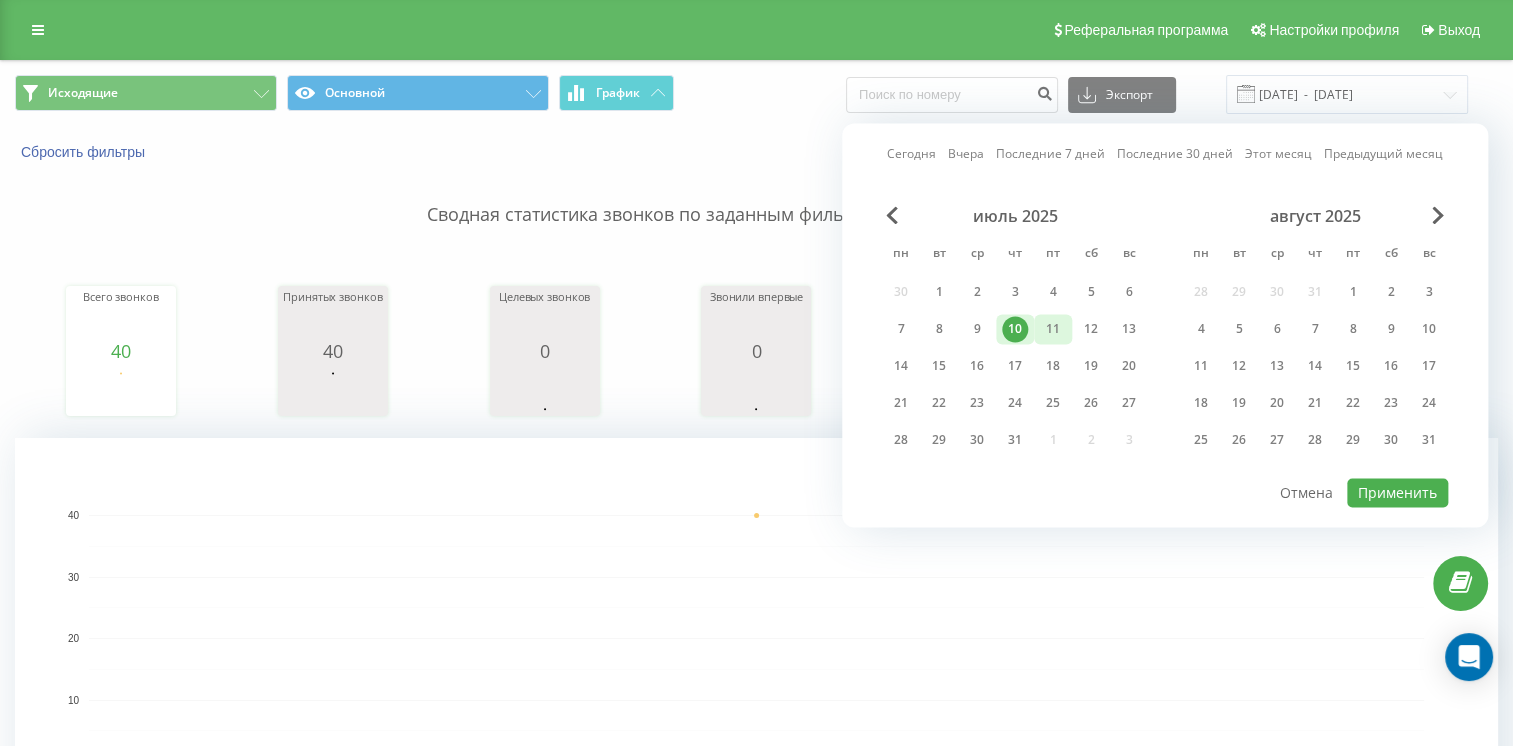click on "11" at bounding box center [1053, 329] 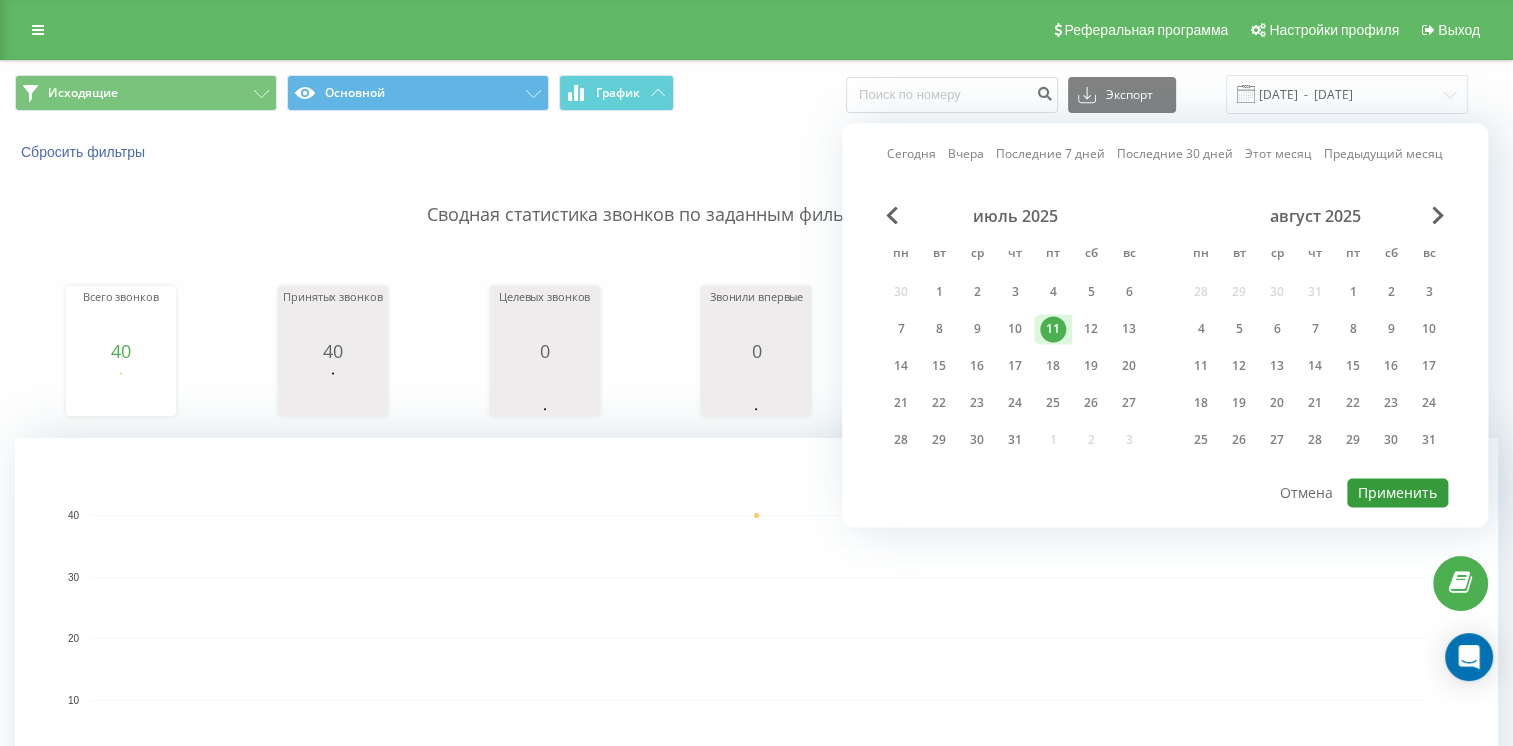 click on "Применить" at bounding box center [1397, 492] 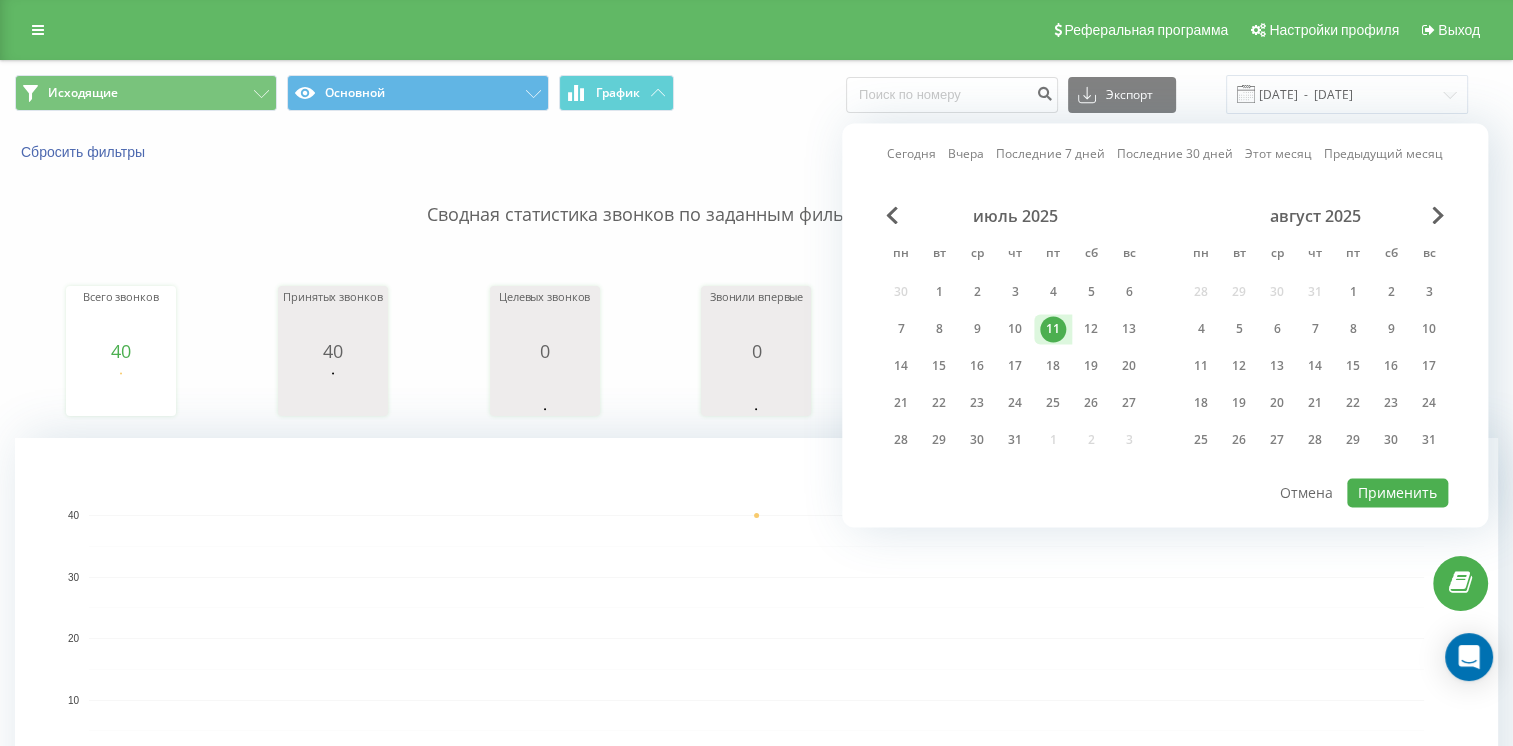type on "[DATE]  -  [DATE]" 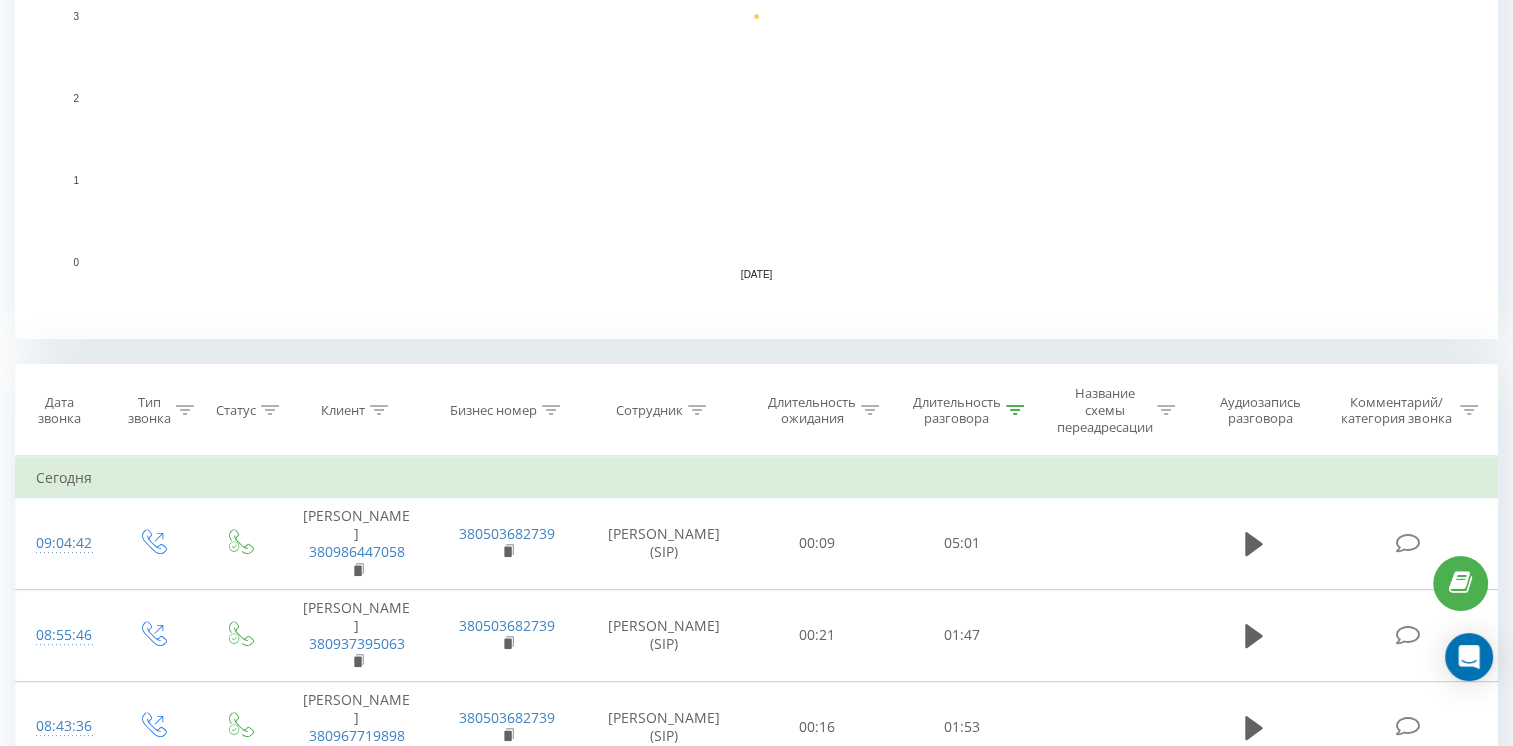scroll, scrollTop: 500, scrollLeft: 0, axis: vertical 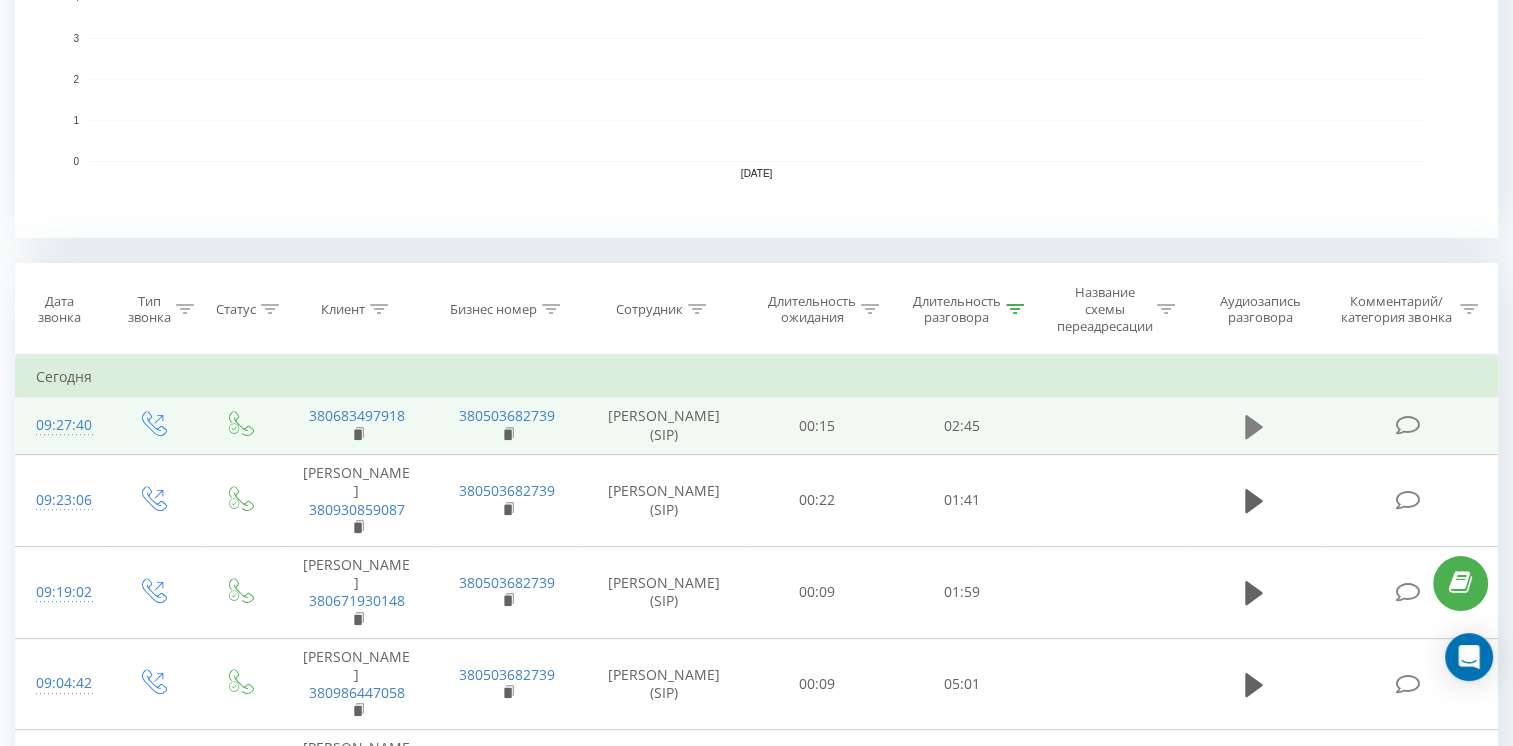 click 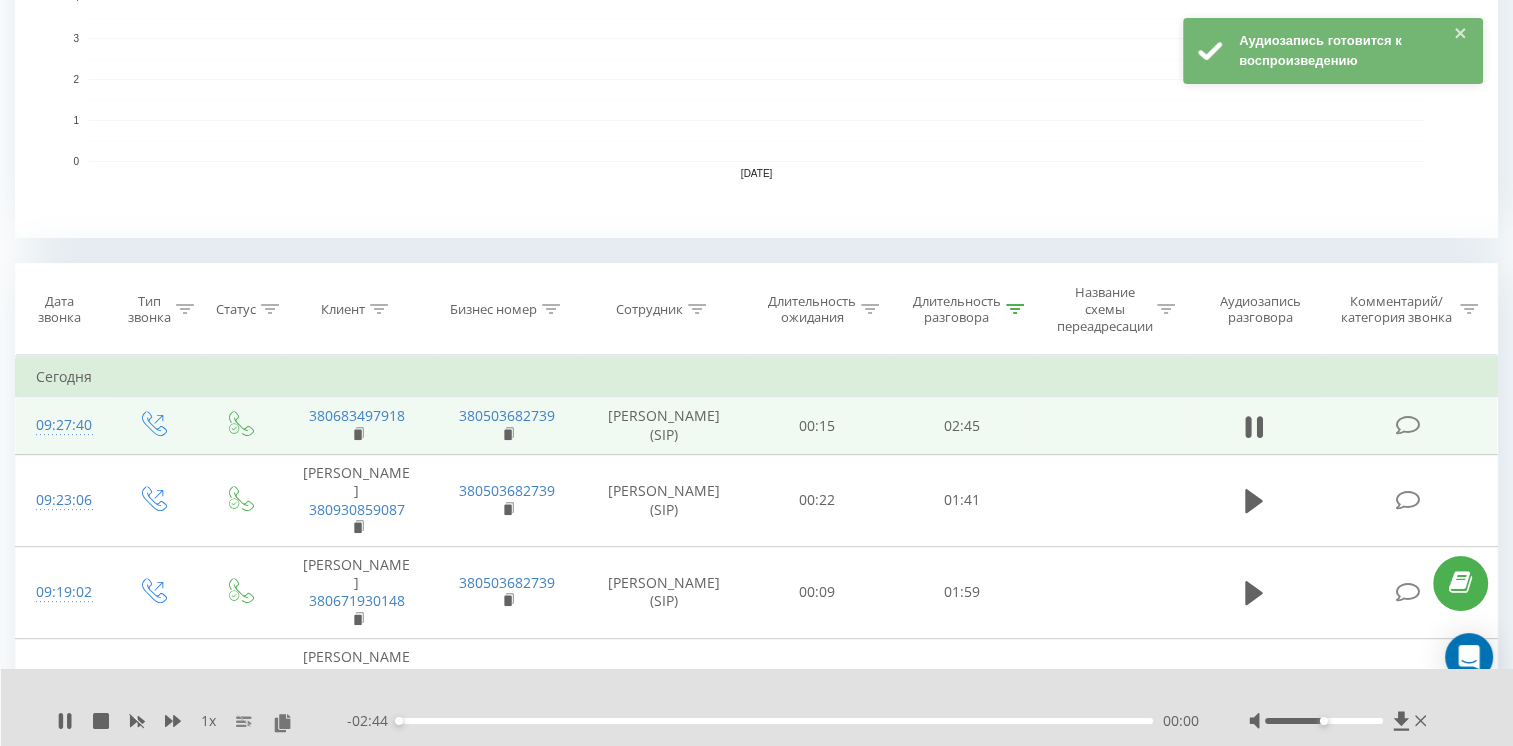 click on "00:00" at bounding box center (775, 721) 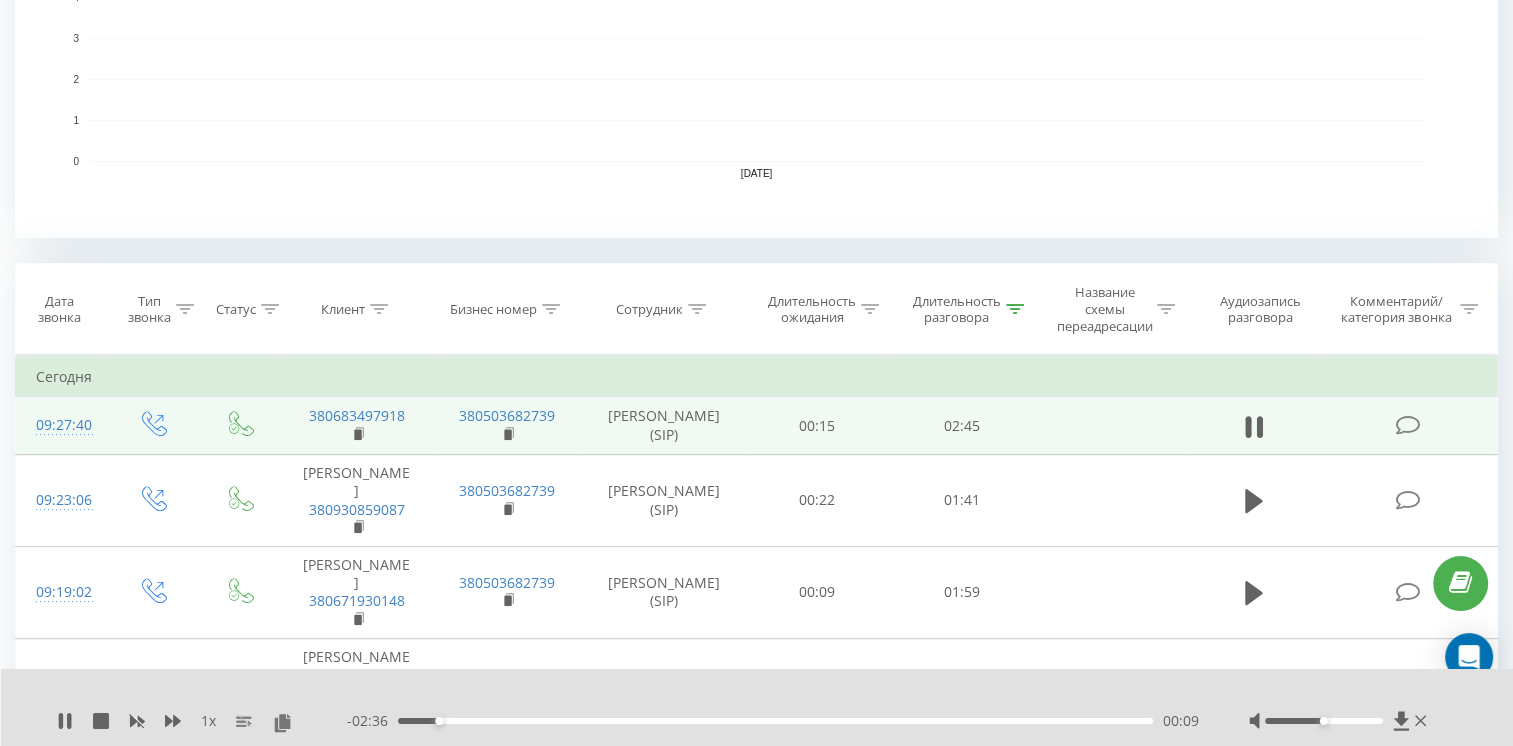 click on "00:09" at bounding box center (775, 721) 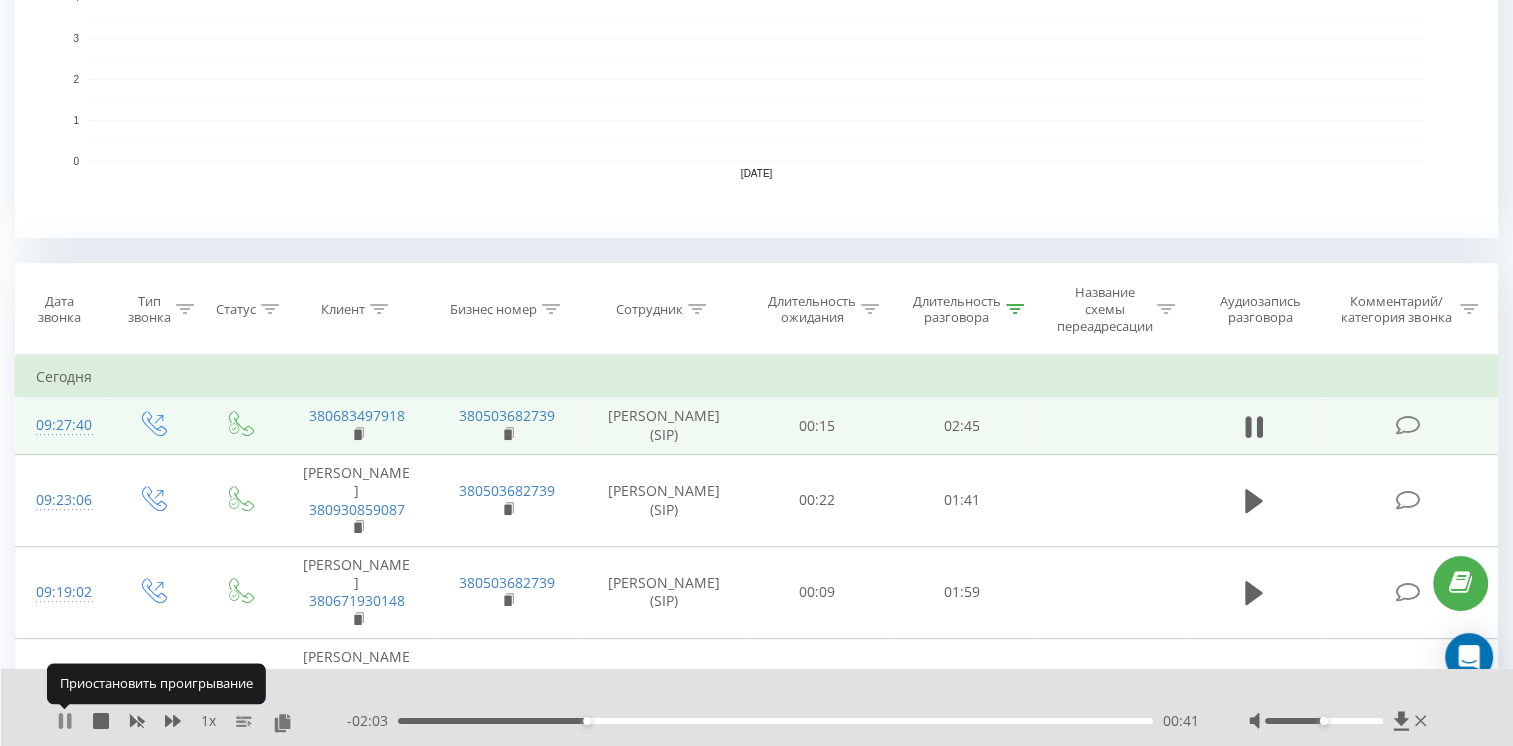 click 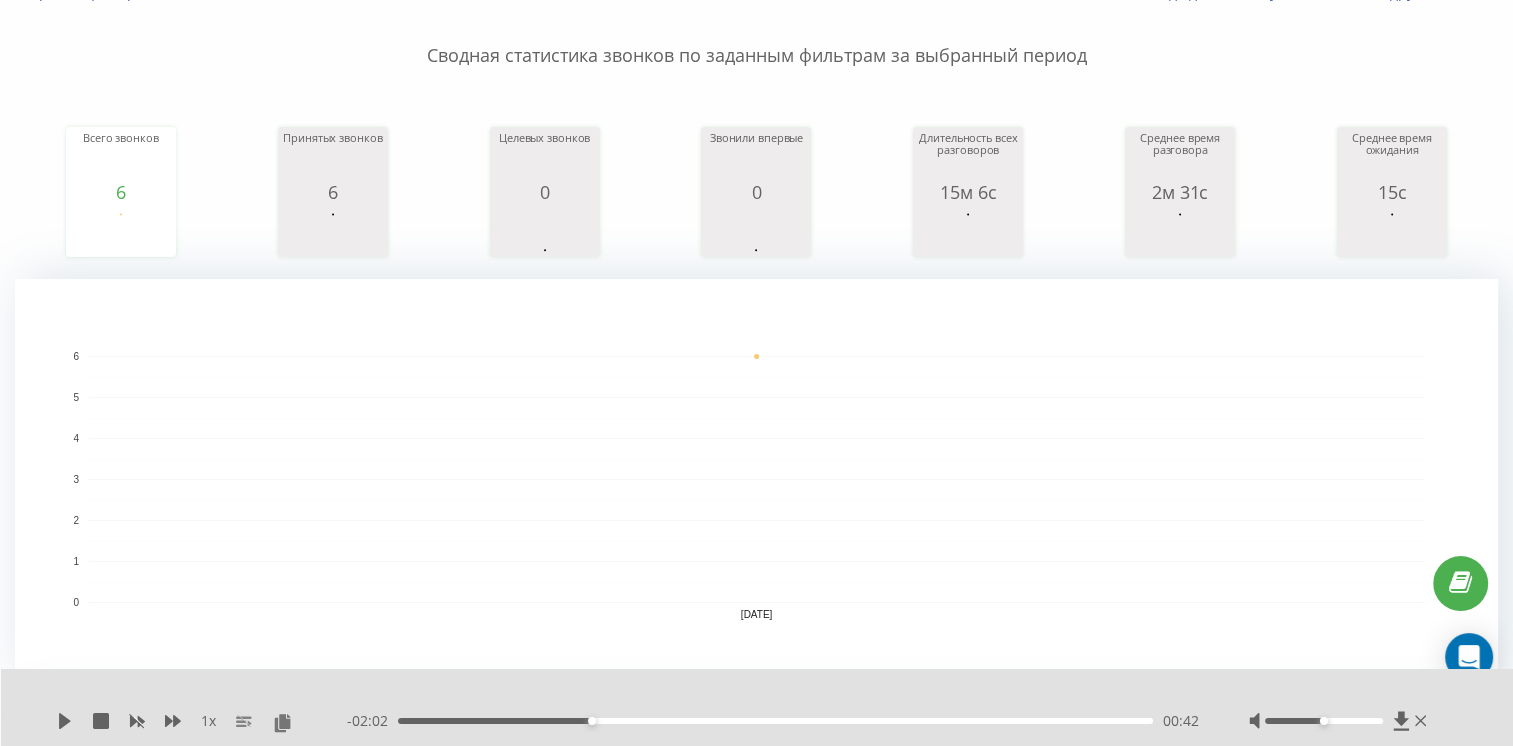 scroll, scrollTop: 0, scrollLeft: 0, axis: both 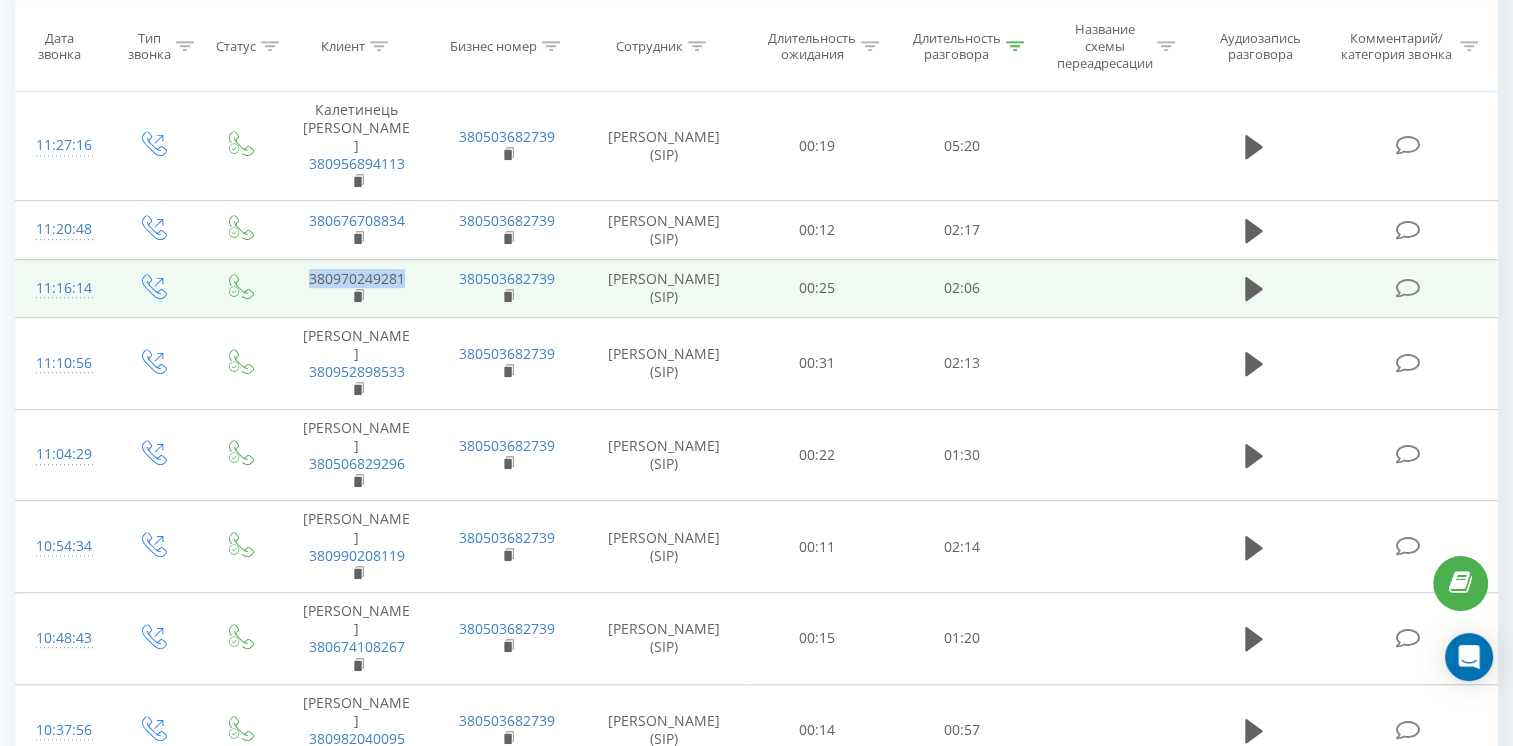 drag, startPoint x: 420, startPoint y: 284, endPoint x: 292, endPoint y: 278, distance: 128.14055 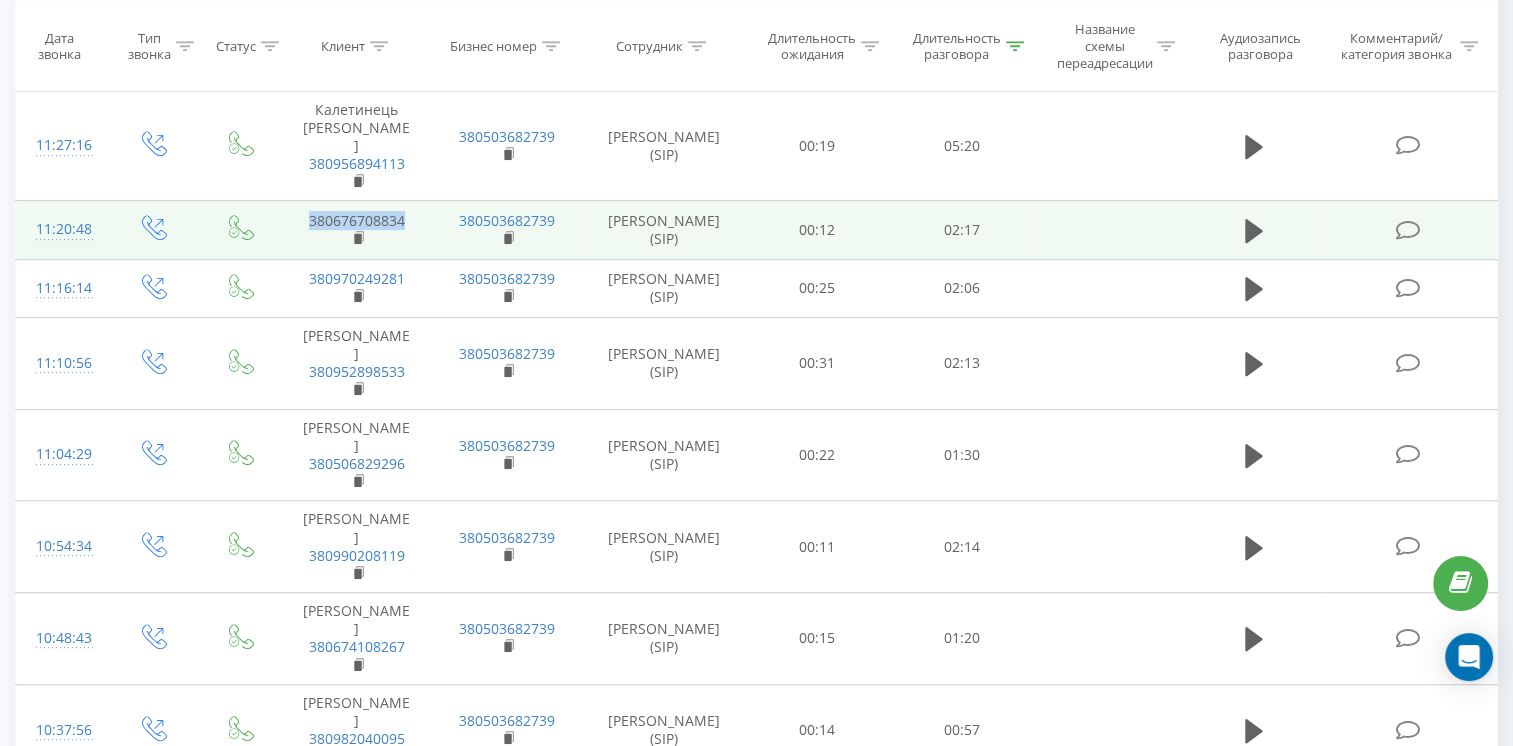 drag, startPoint x: 412, startPoint y: 221, endPoint x: 312, endPoint y: 222, distance: 100.005 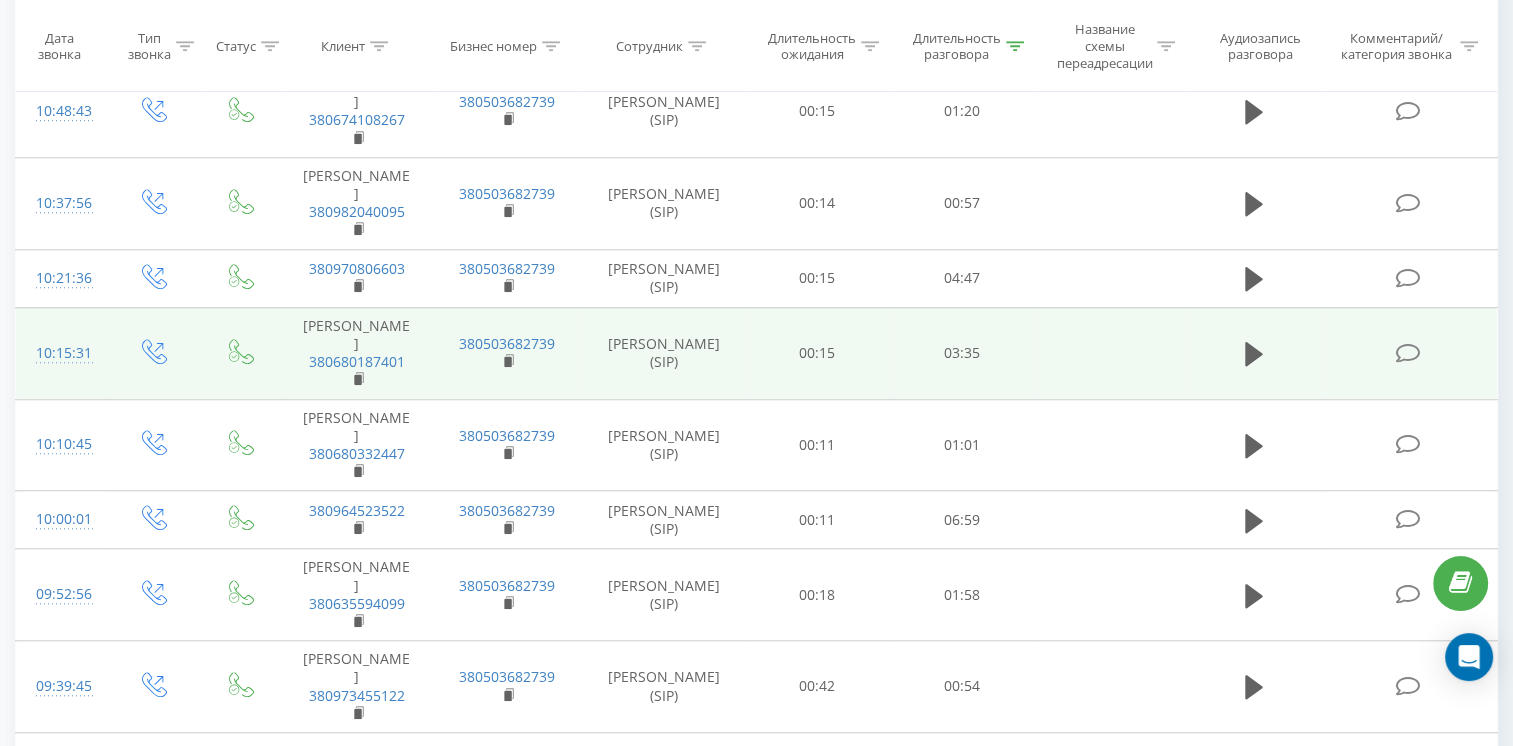 scroll, scrollTop: 1689, scrollLeft: 0, axis: vertical 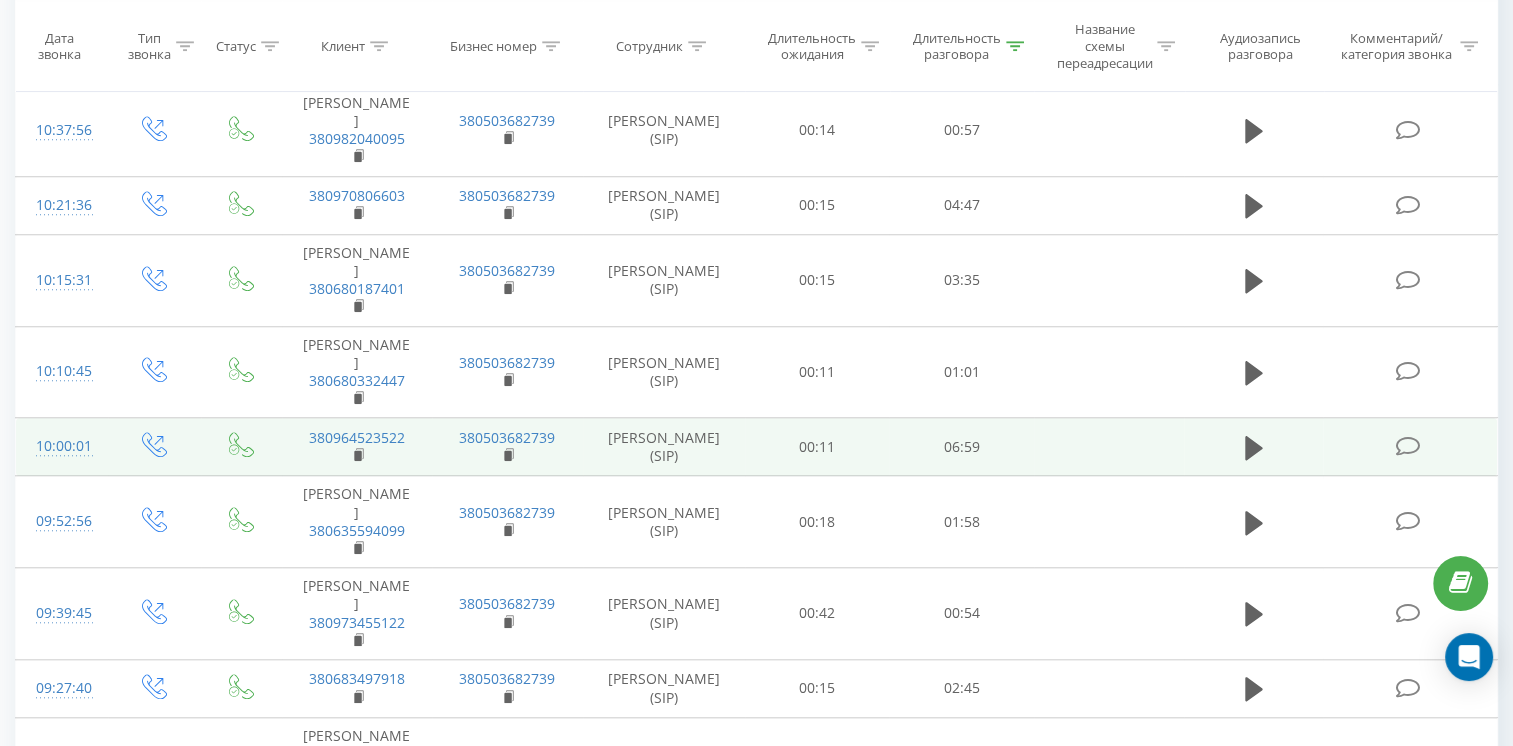 drag, startPoint x: 417, startPoint y: 552, endPoint x: 293, endPoint y: 560, distance: 124.2578 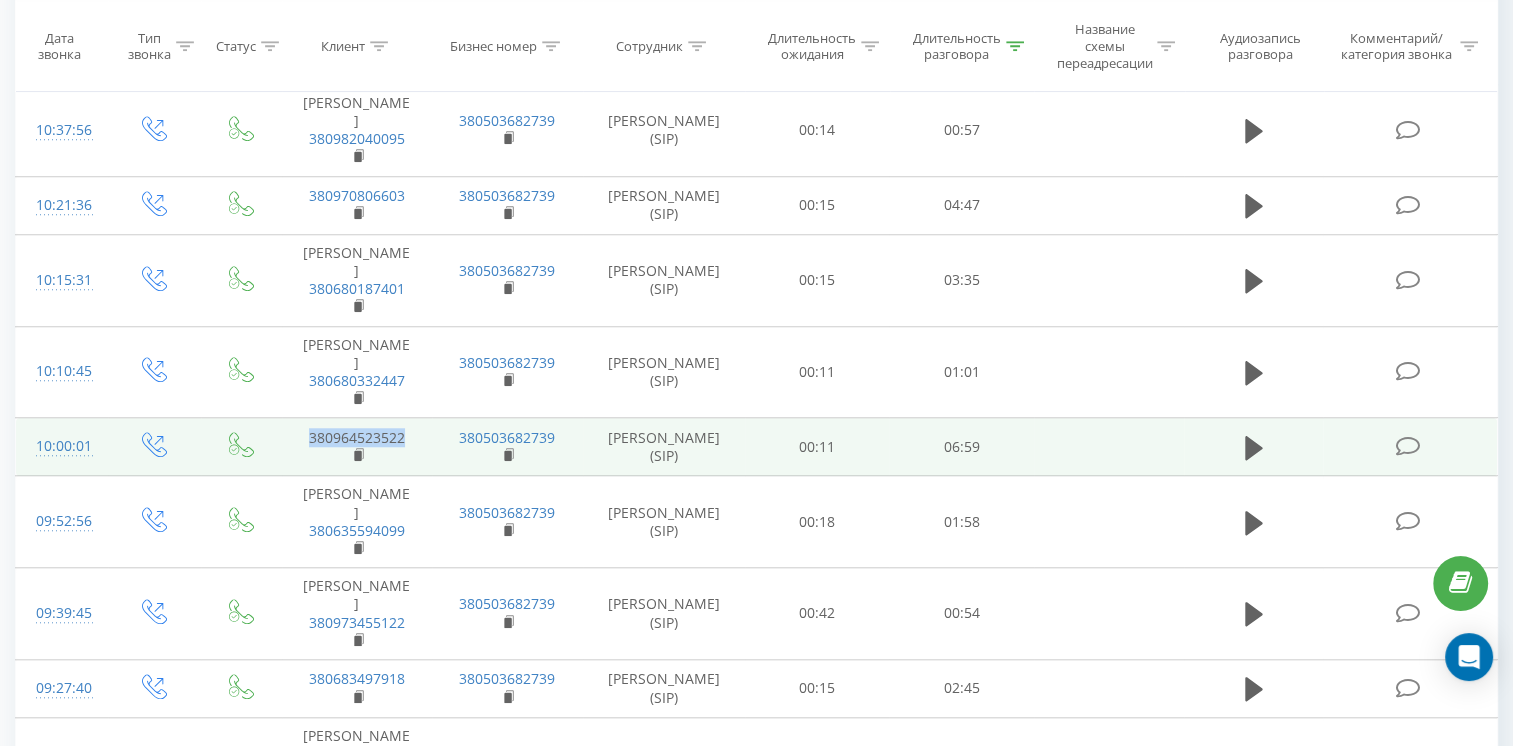 drag, startPoint x: 411, startPoint y: 546, endPoint x: 312, endPoint y: 549, distance: 99.04544 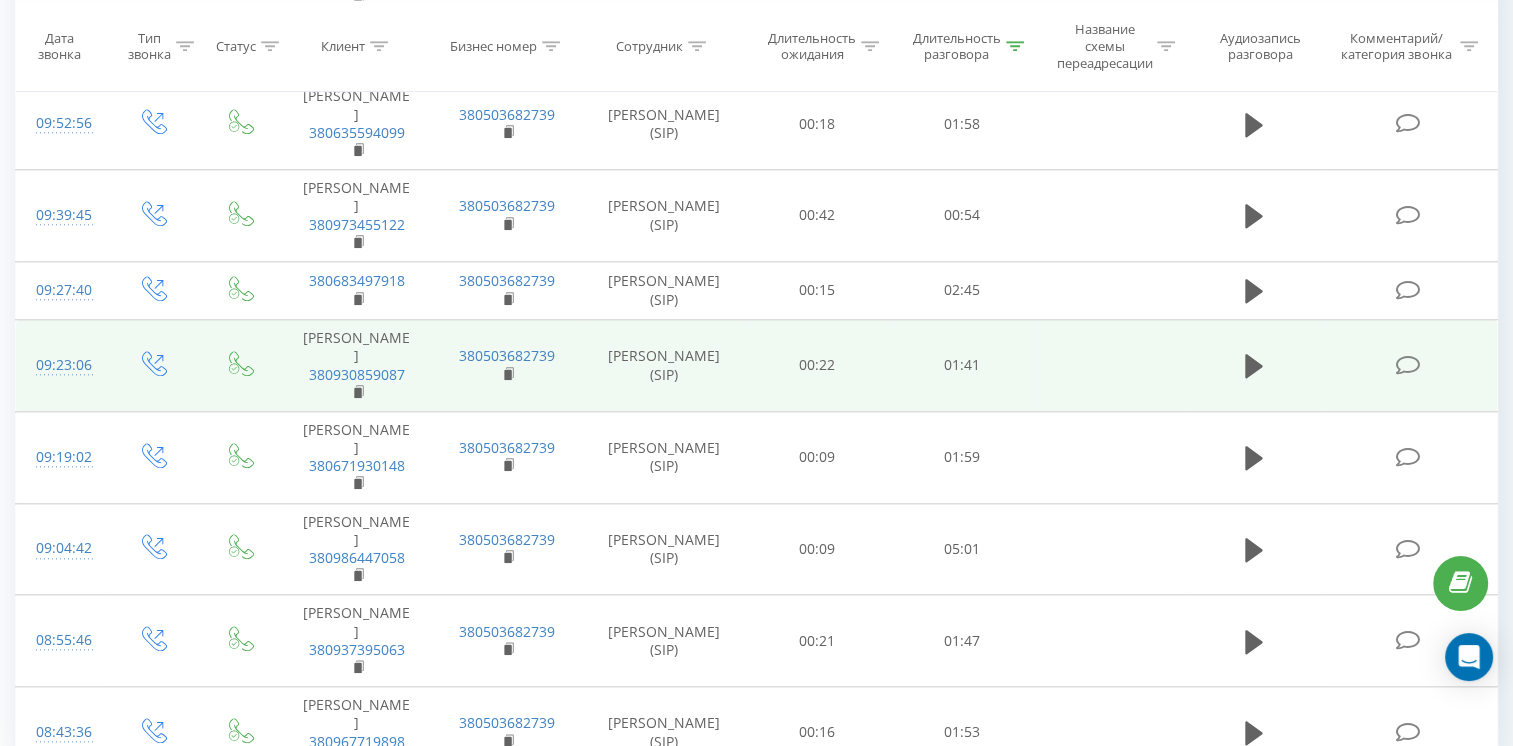 scroll, scrollTop: 2089, scrollLeft: 0, axis: vertical 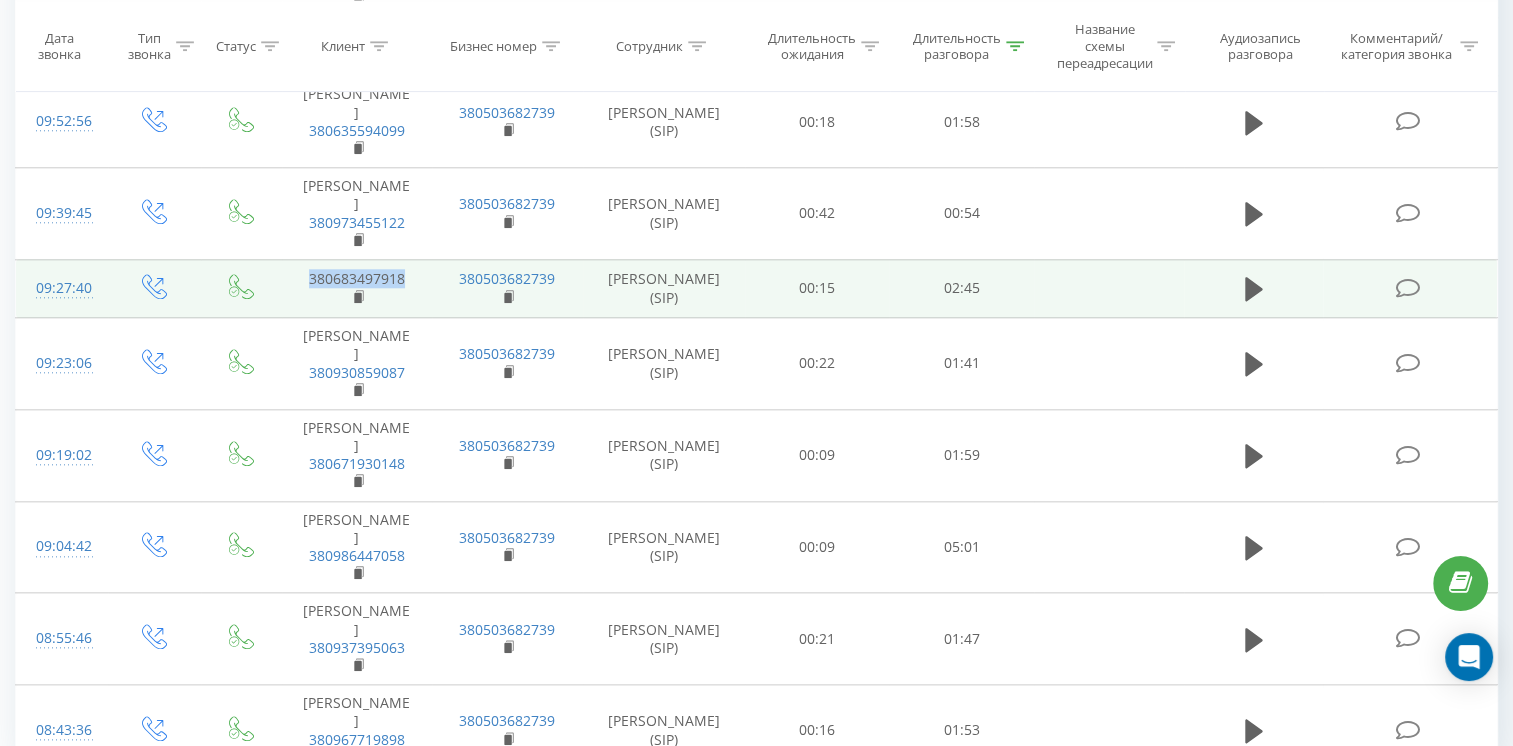 drag, startPoint x: 419, startPoint y: 445, endPoint x: 312, endPoint y: 442, distance: 107.042046 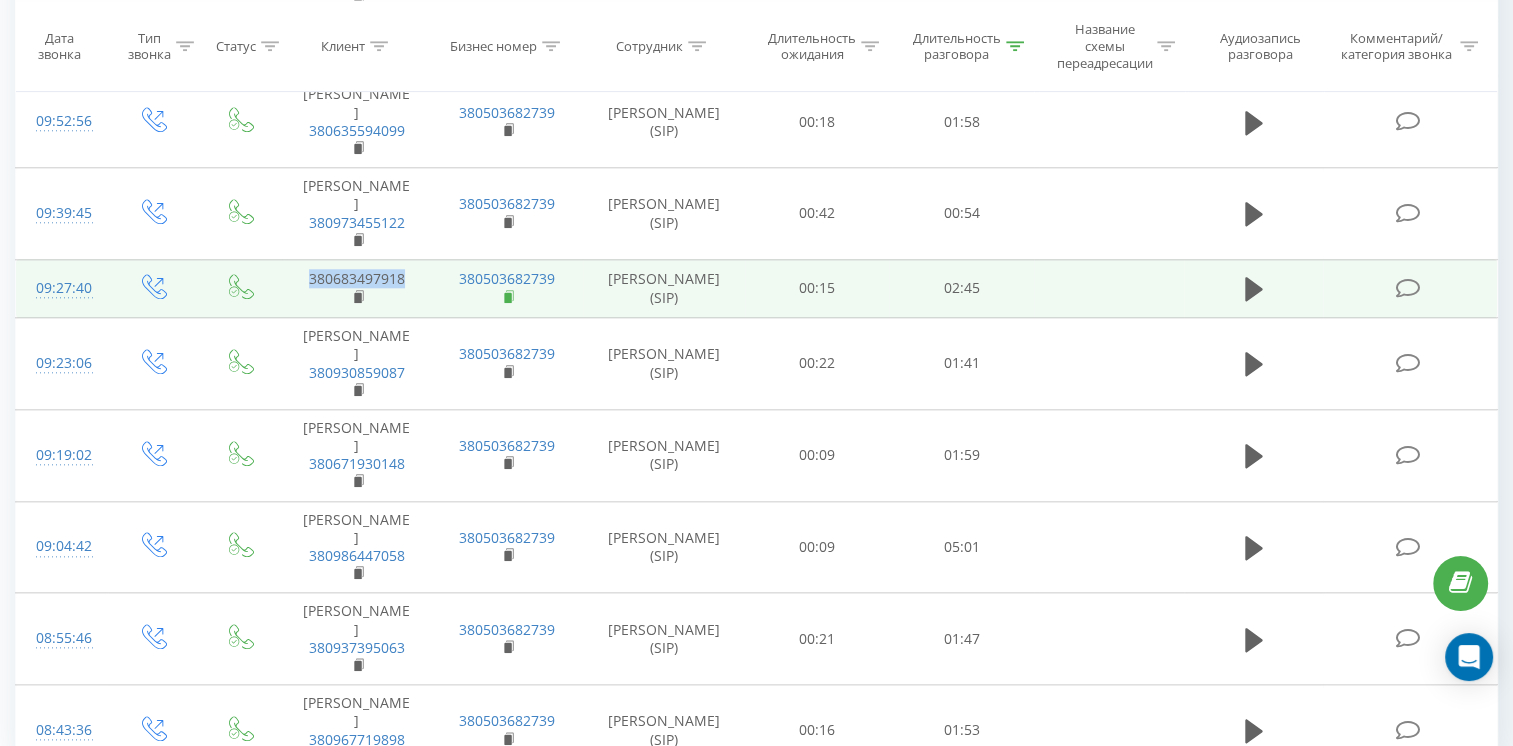 copy on "380683497918" 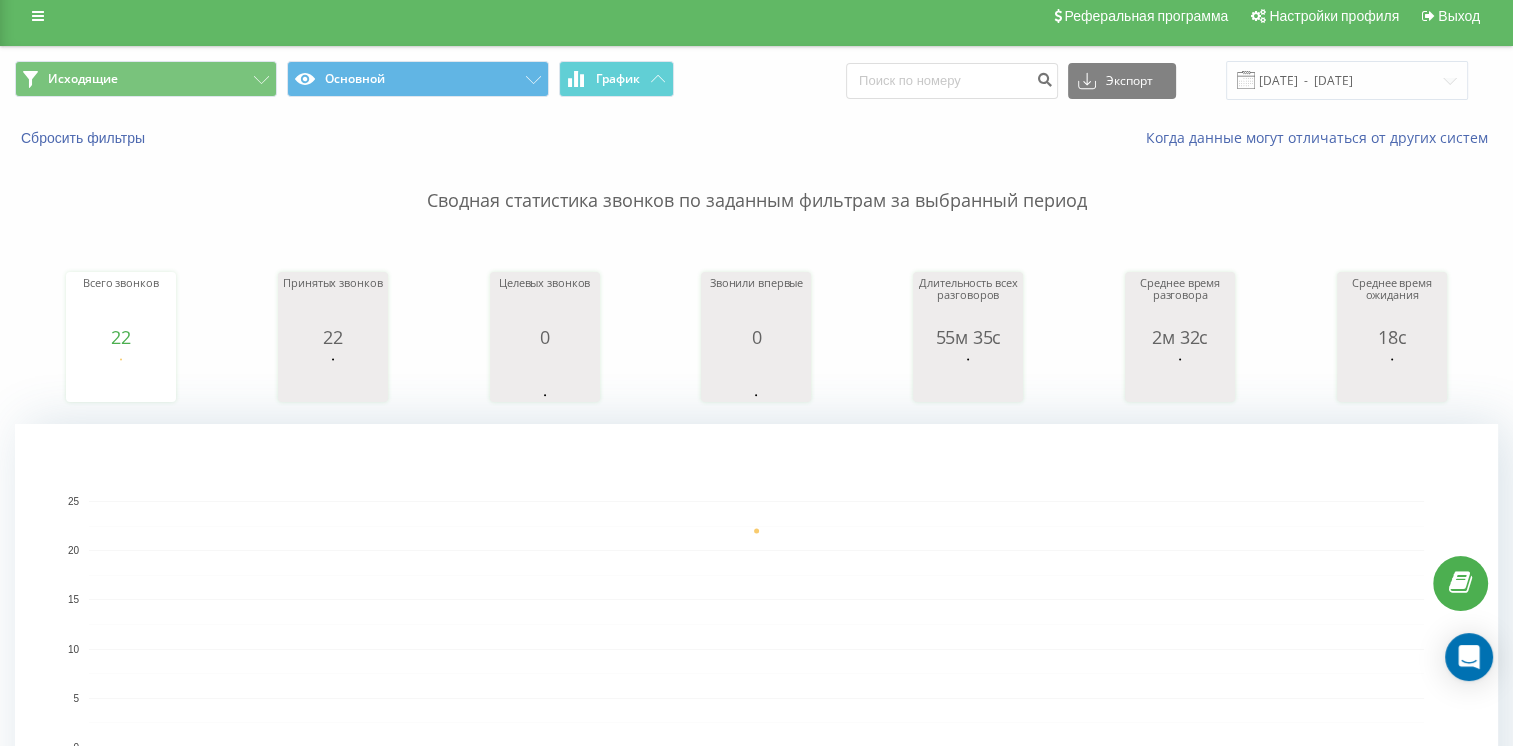 scroll, scrollTop: 0, scrollLeft: 0, axis: both 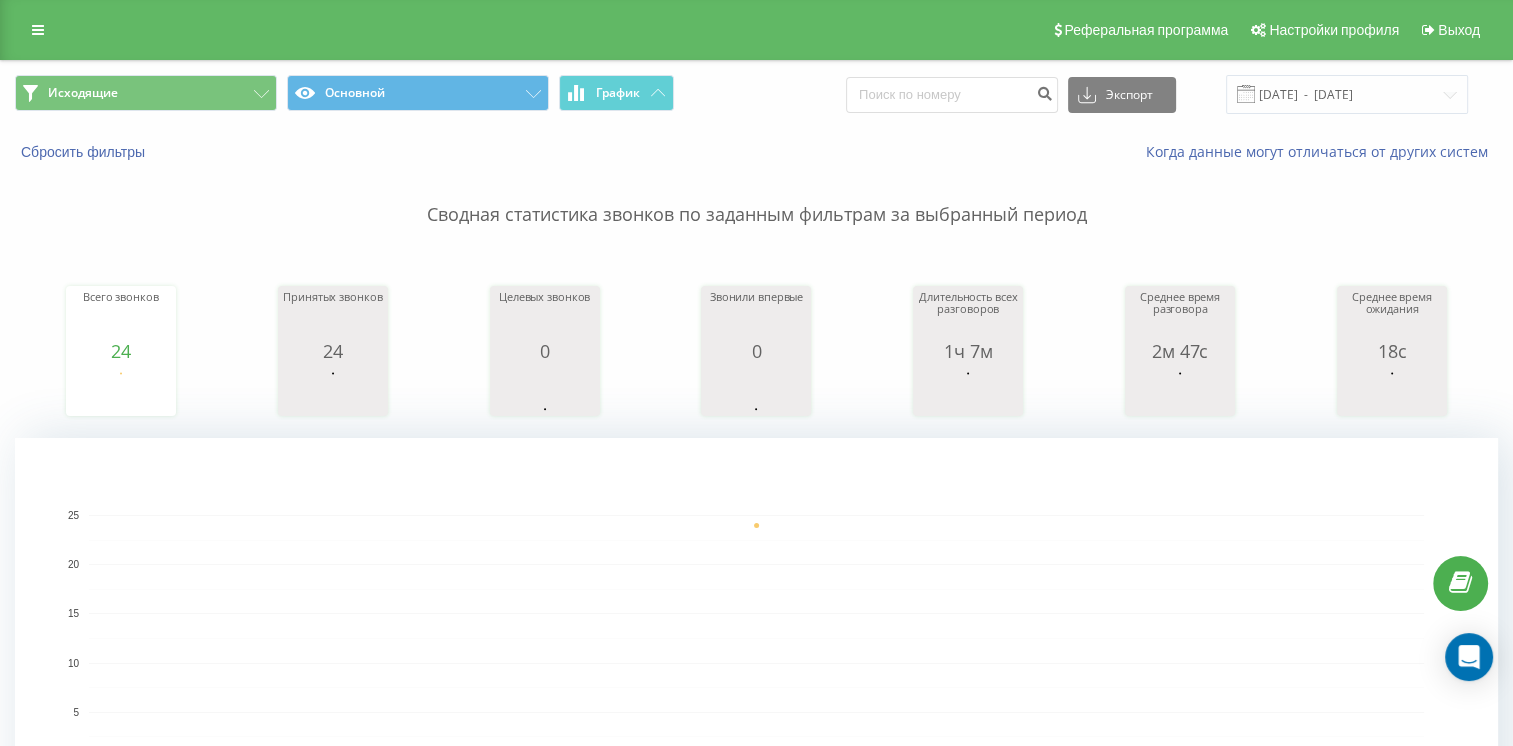 click on "merezha-prava.com.ua Проекты merezha-prava.com.ua Центр обращений Журнал звонков Журнал сообщений Отчет о пропущенных необработанных звонках Звонки в реальном времени NEW Аналитика Реферальная программа Настройки профиля Выход Исходящие Основной График Экспорт .csv .xls .xlsx 11.07.2025  -  11.07.2025 Сбросить фильтры Когда данные могут отличаться от других систем Сводная статистика звонков по заданным фильтрам за выбранный период Всего звонков 24 date totalCalls 11.07.25 24 11.07.25 Принятых звонков 24 date answeredCalls 11.07.25 24 11.07.25 Целевых звонков 0 date properCalls 11.07.25 0 11.07.25 Звонили впервые 0 date uniqueCalls 11.07.25 0 date" at bounding box center [756, 373] 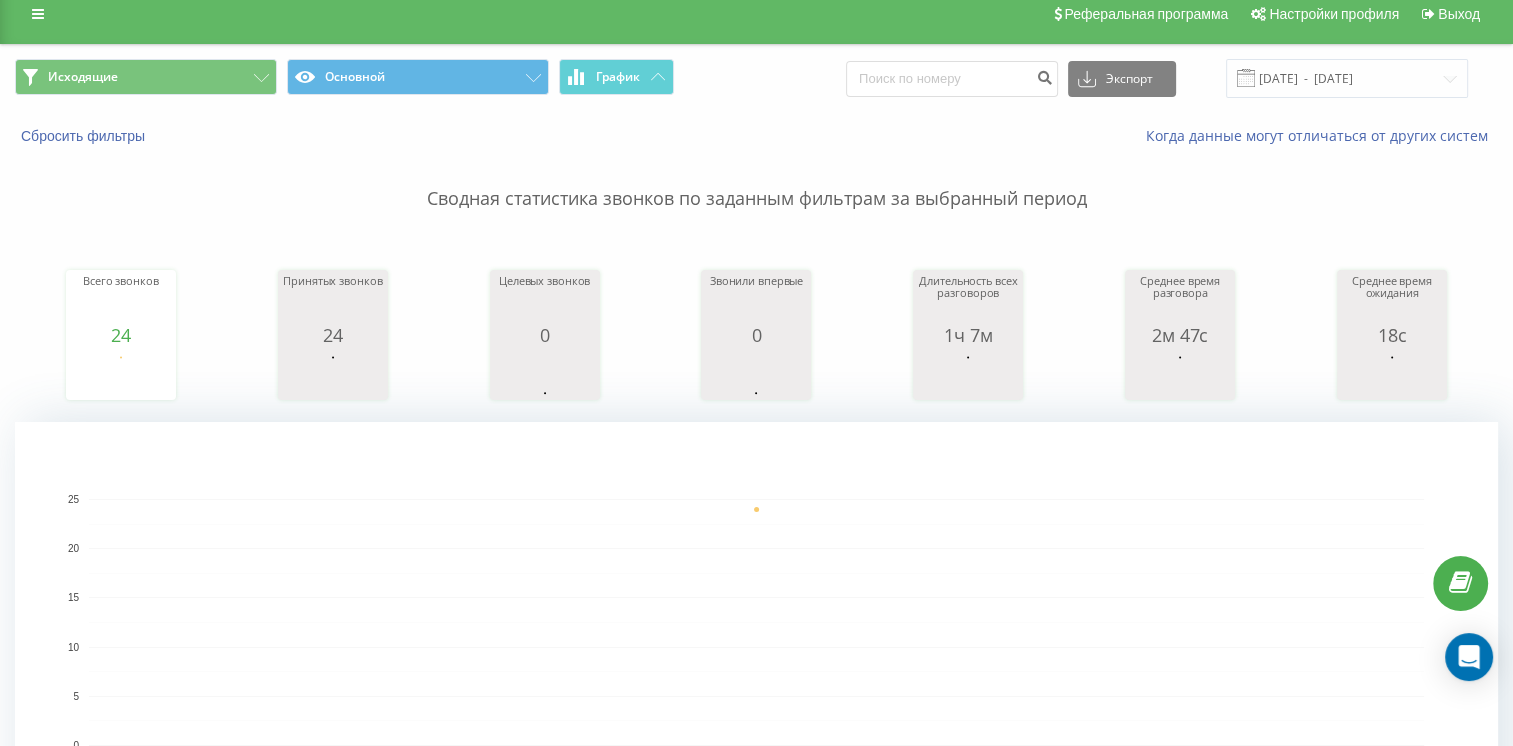 scroll, scrollTop: 0, scrollLeft: 0, axis: both 